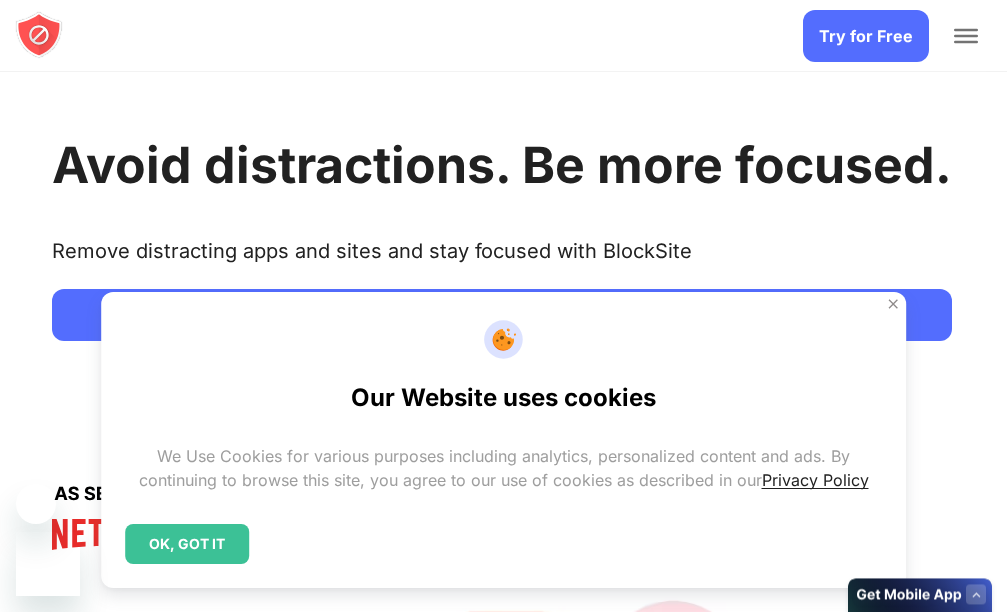 scroll, scrollTop: 0, scrollLeft: 0, axis: both 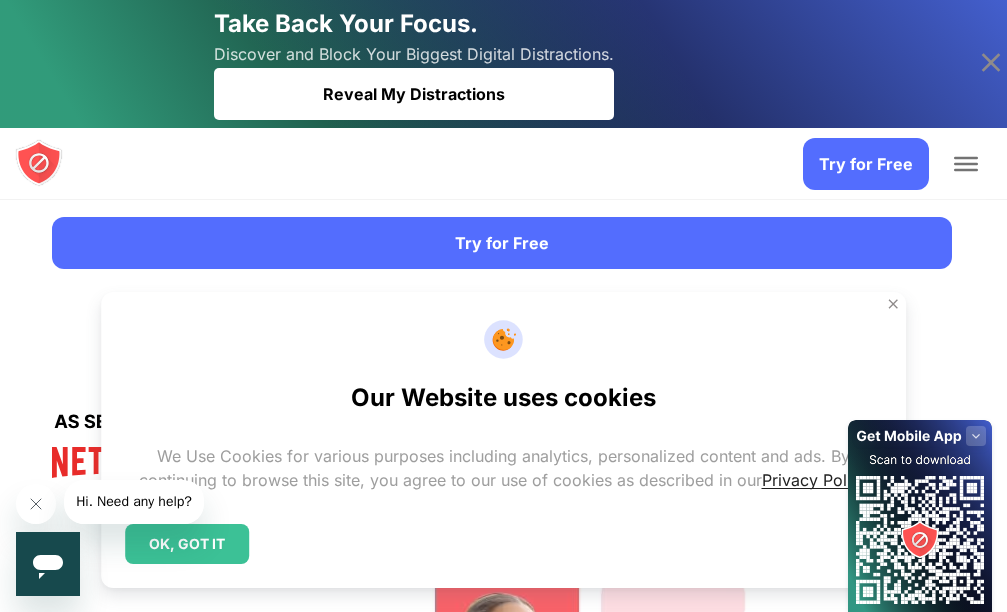 click on "Add to Chrome" at bounding box center [0, 0] 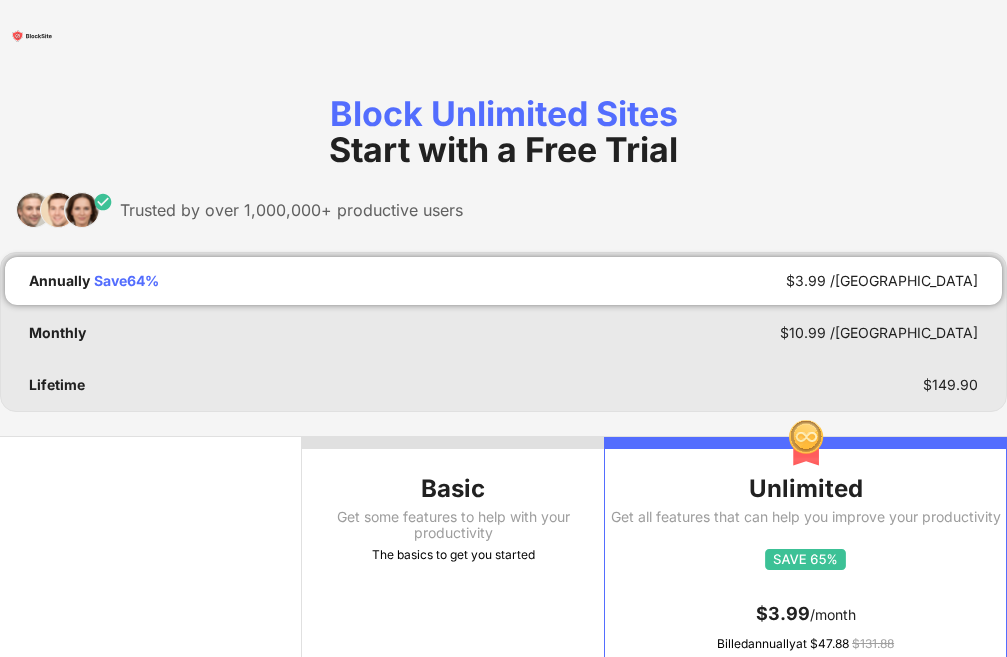 scroll, scrollTop: 0, scrollLeft: 0, axis: both 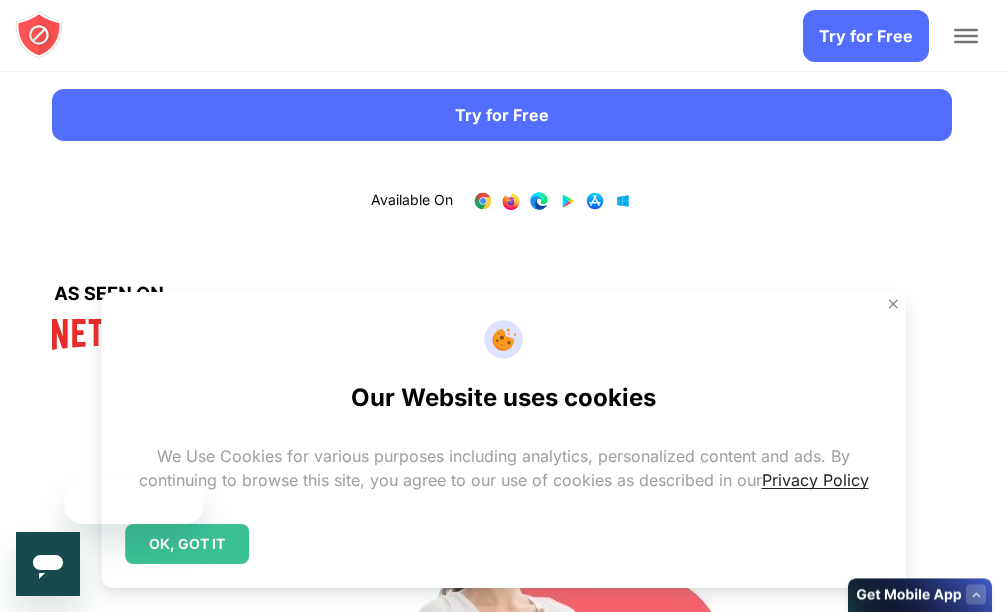 click on "Avoid distractions. Be more focused.
Remove distracting apps and sites and stay focused with BlockSite
Try for Free
Add to Chrome
Download on AppStore
Download on Google Play
Available On" at bounding box center [502, 422] 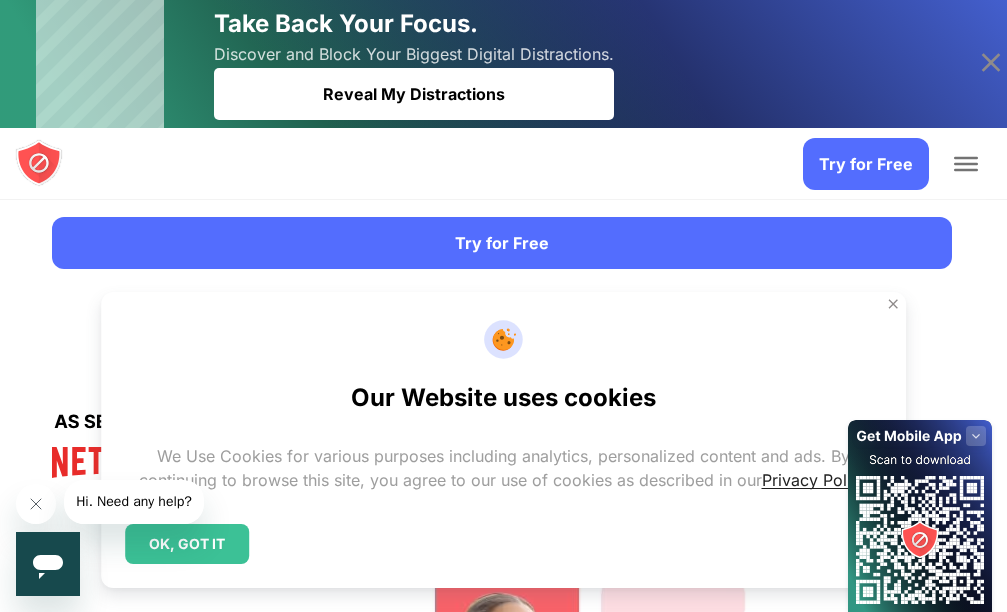 click on "Add to Chrome" at bounding box center [0, 0] 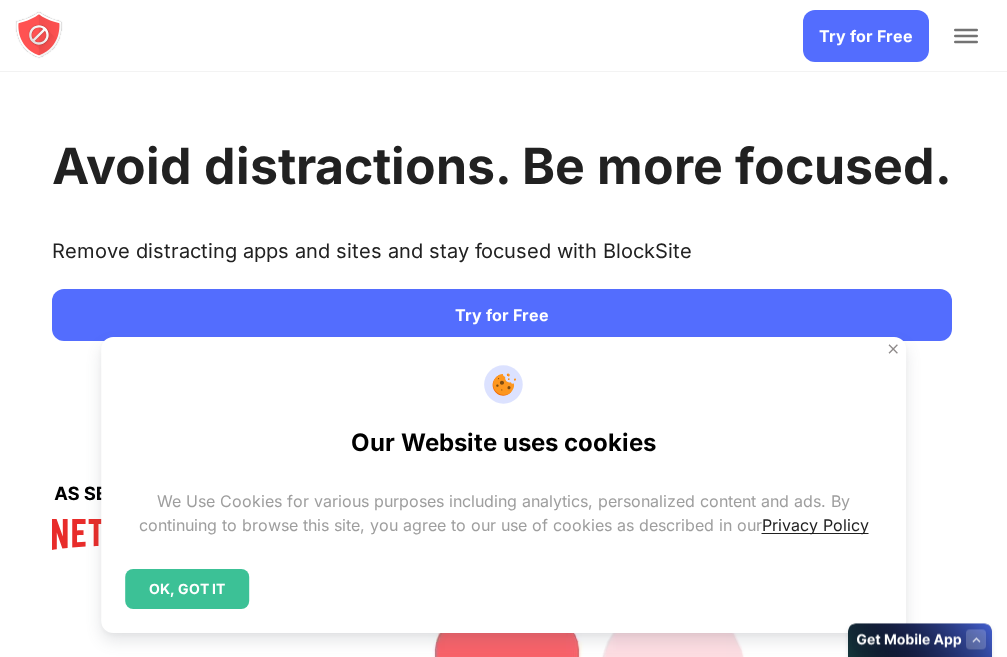 scroll, scrollTop: 0, scrollLeft: 0, axis: both 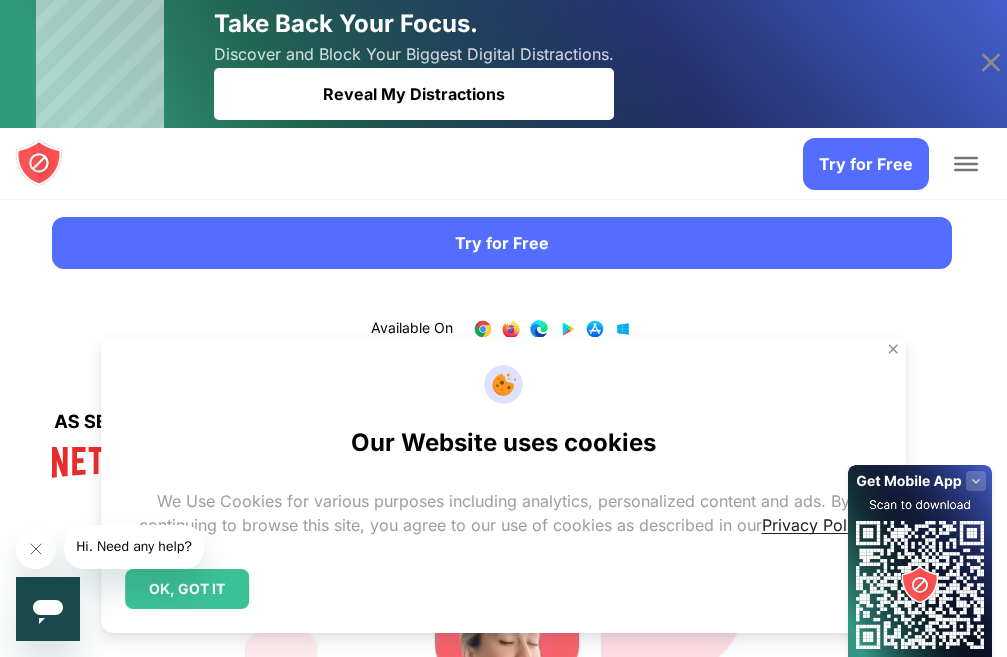 click on "Add to Chrome" at bounding box center (0, 0) 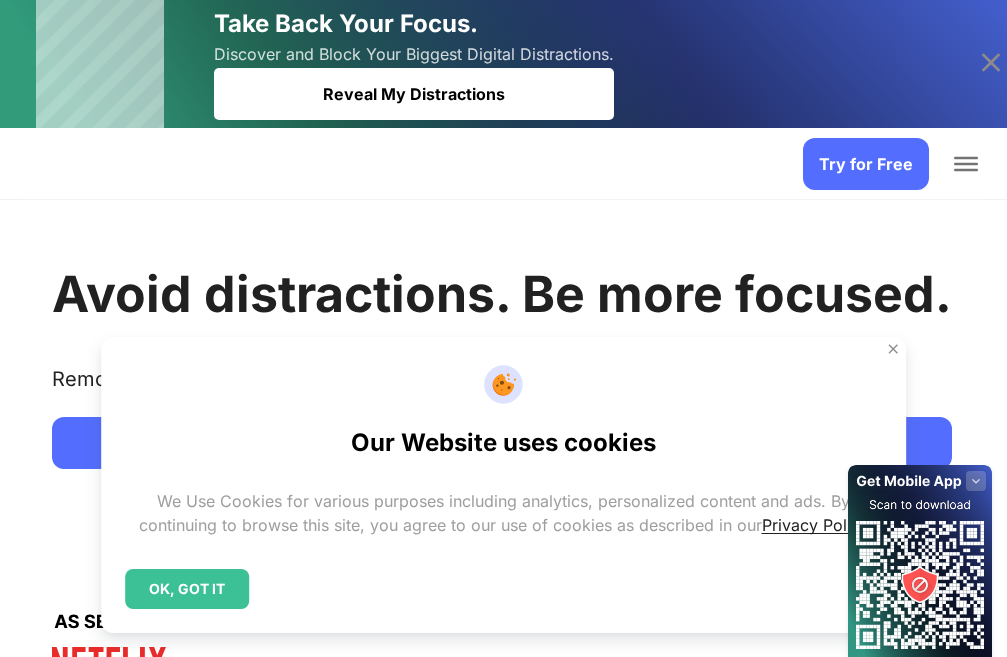 scroll, scrollTop: 0, scrollLeft: 0, axis: both 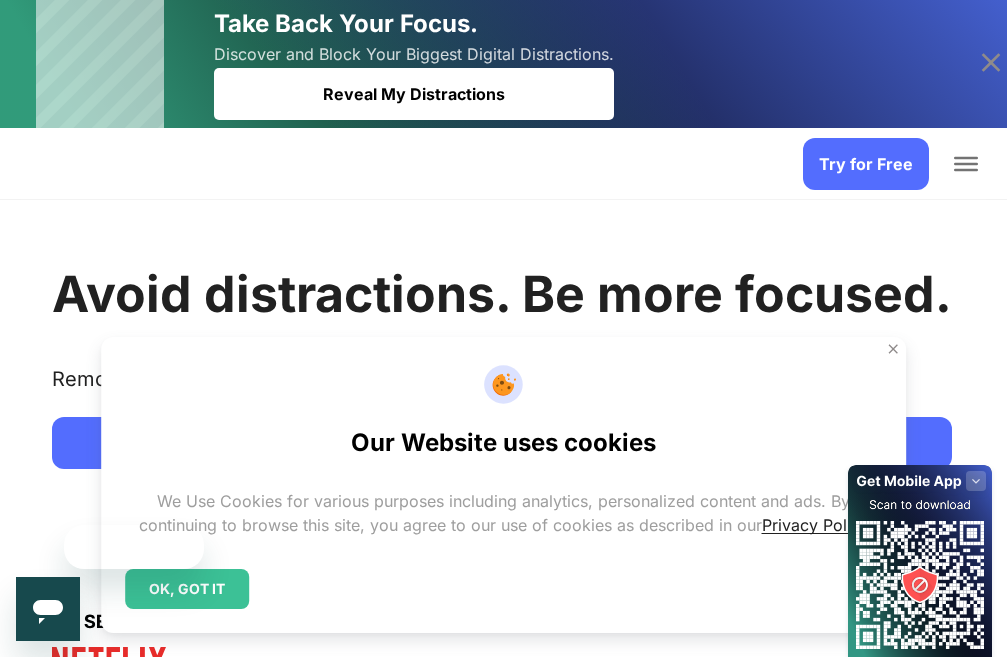 click 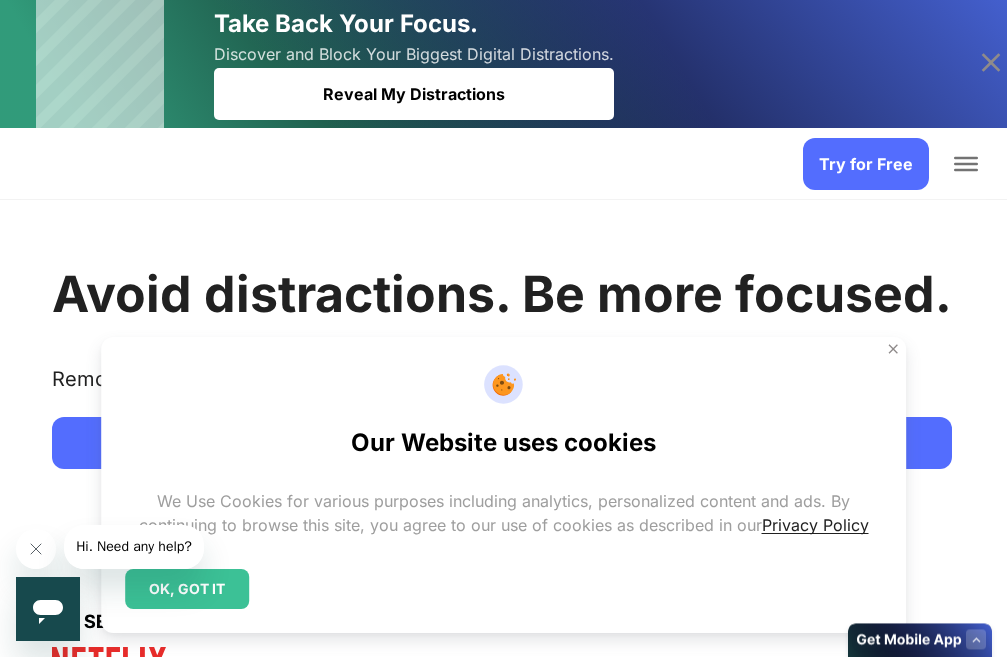 click on "Add to Chrome" at bounding box center (0, 0) 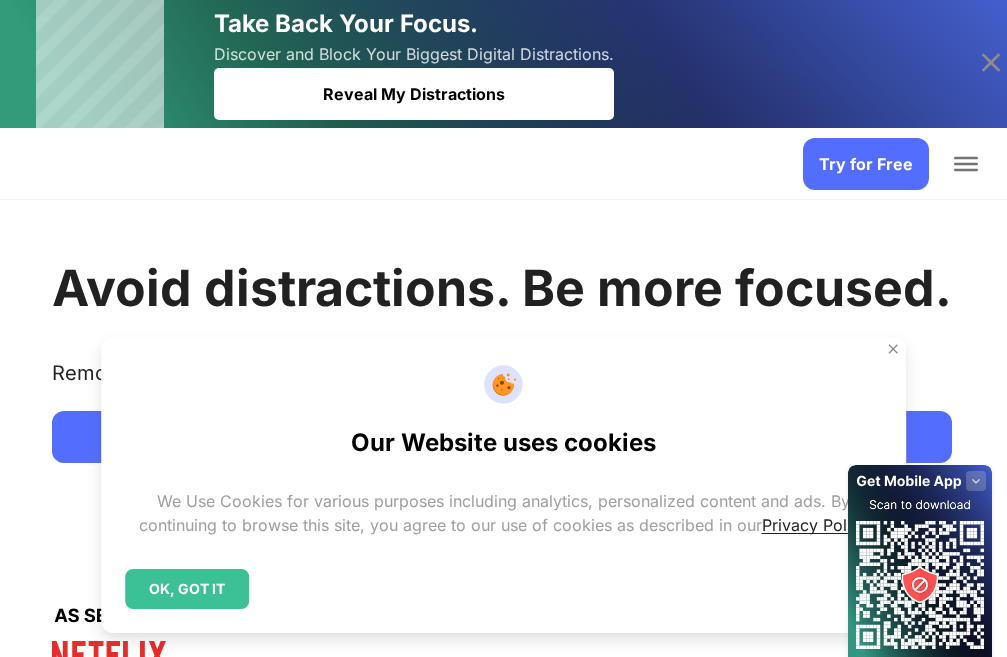 scroll, scrollTop: 200, scrollLeft: 0, axis: vertical 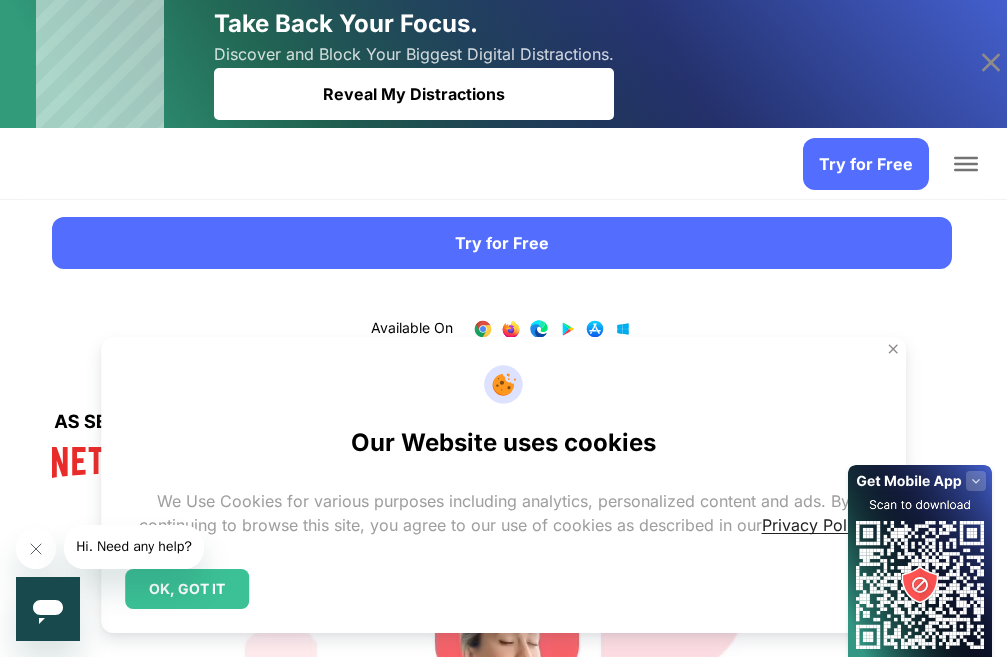 click on "Add to Chrome" at bounding box center (0, 0) 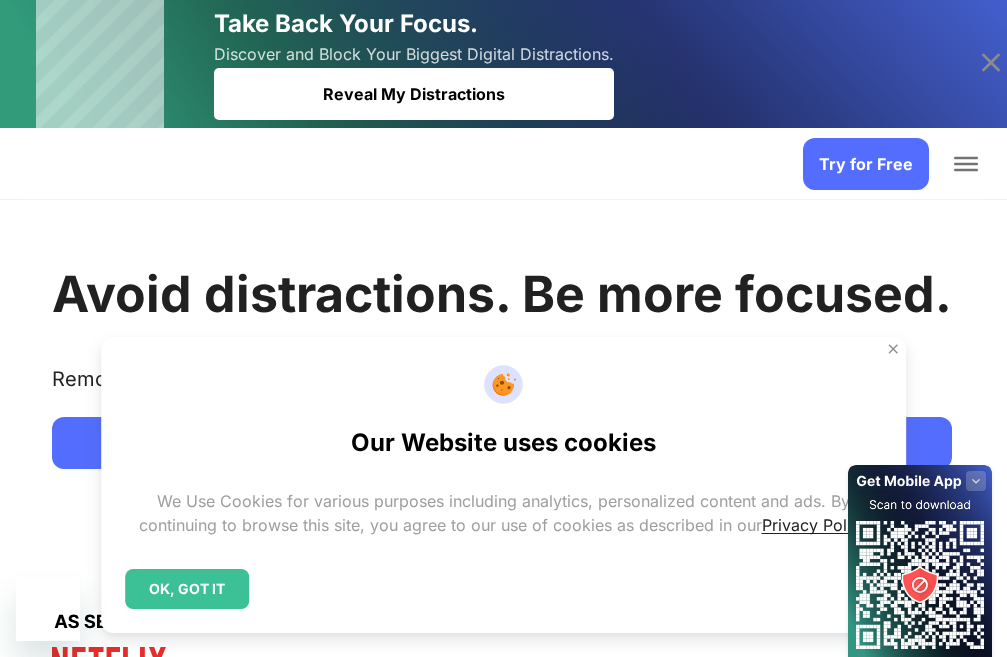 scroll, scrollTop: 200, scrollLeft: 0, axis: vertical 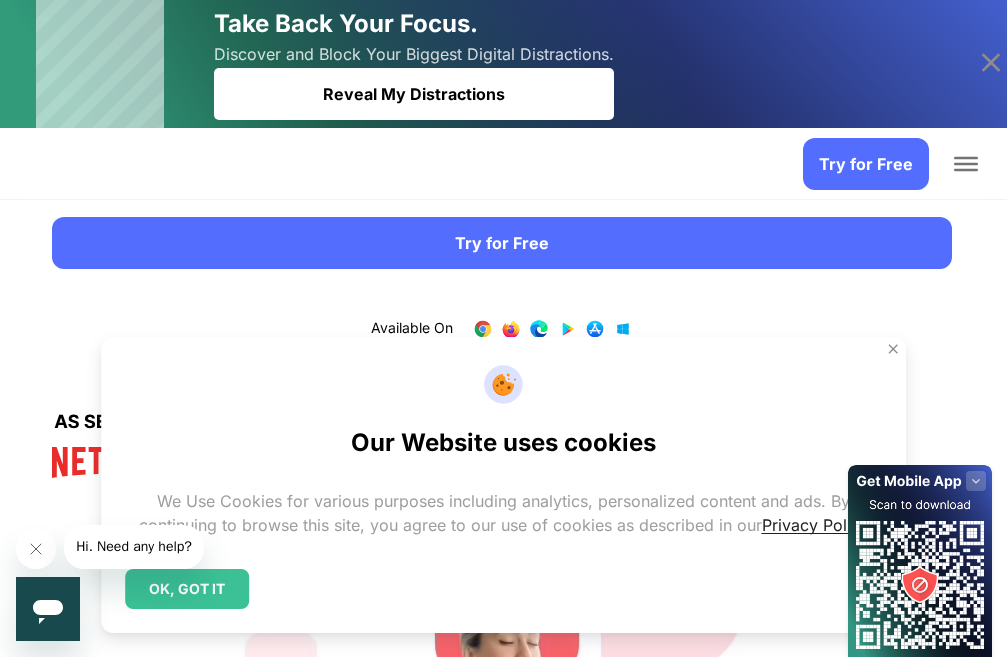 click on "Add to Chrome" at bounding box center (0, 0) 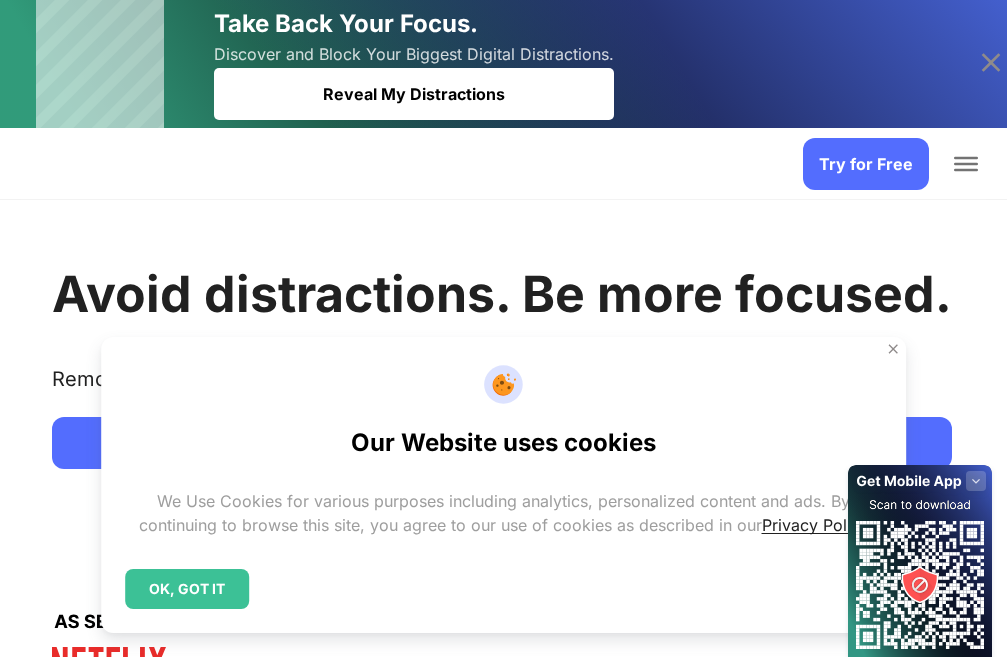 scroll, scrollTop: 200, scrollLeft: 0, axis: vertical 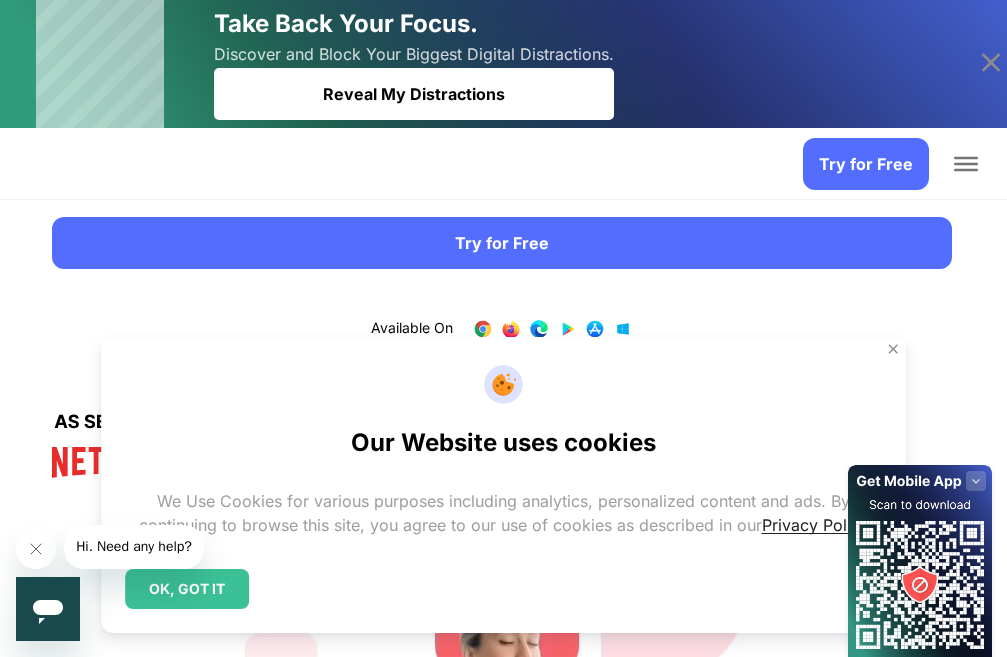 click on "Try for Free" at bounding box center [0, 0] 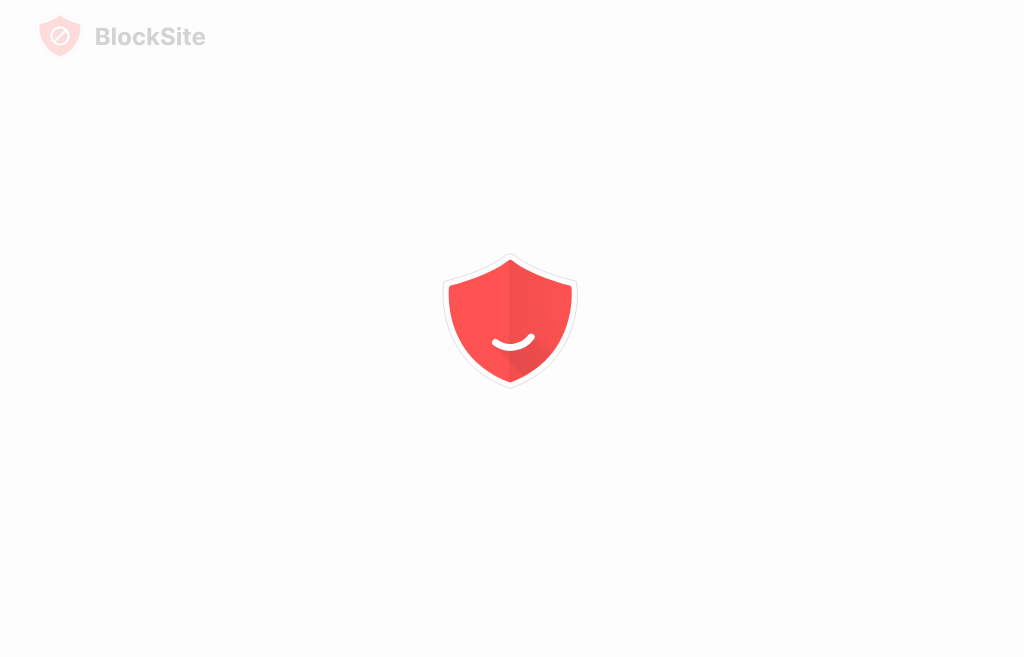 scroll, scrollTop: 0, scrollLeft: 0, axis: both 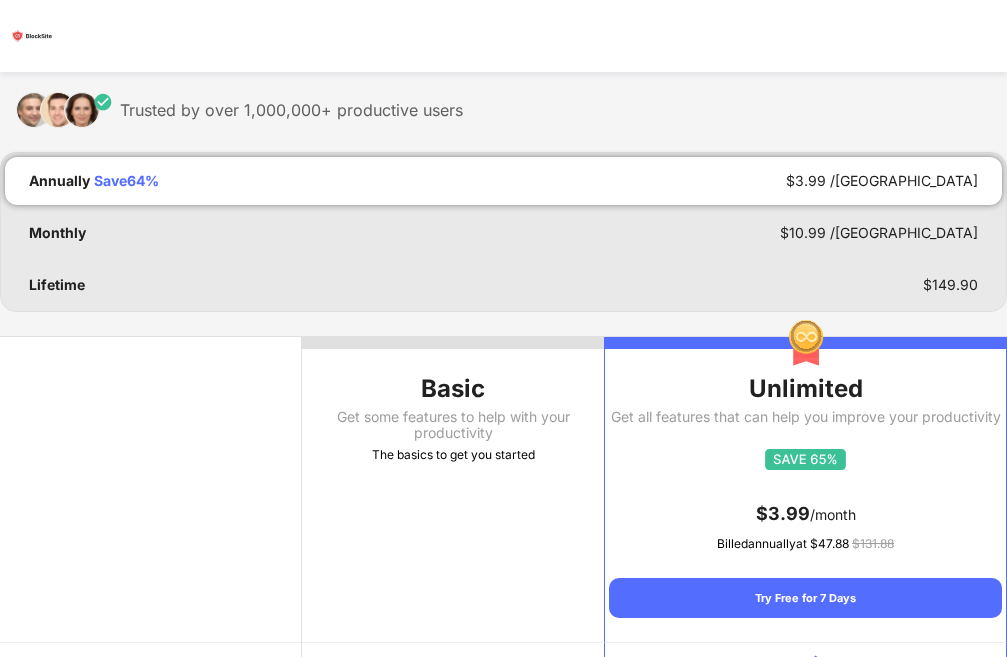 click on "Get some features to help with your productivity" at bounding box center (453, 425) 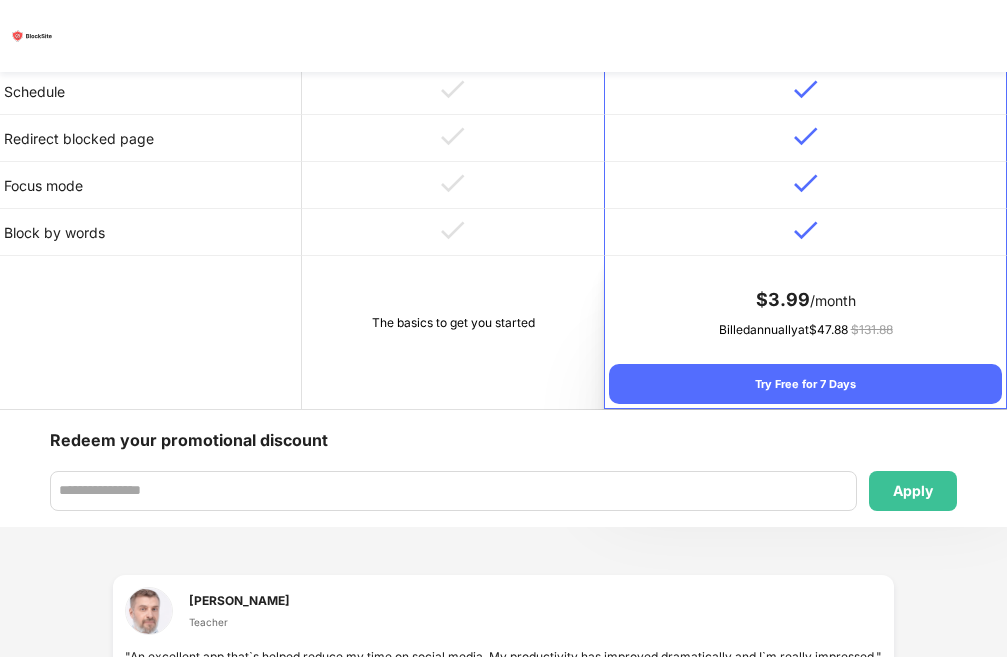 scroll, scrollTop: 1100, scrollLeft: 0, axis: vertical 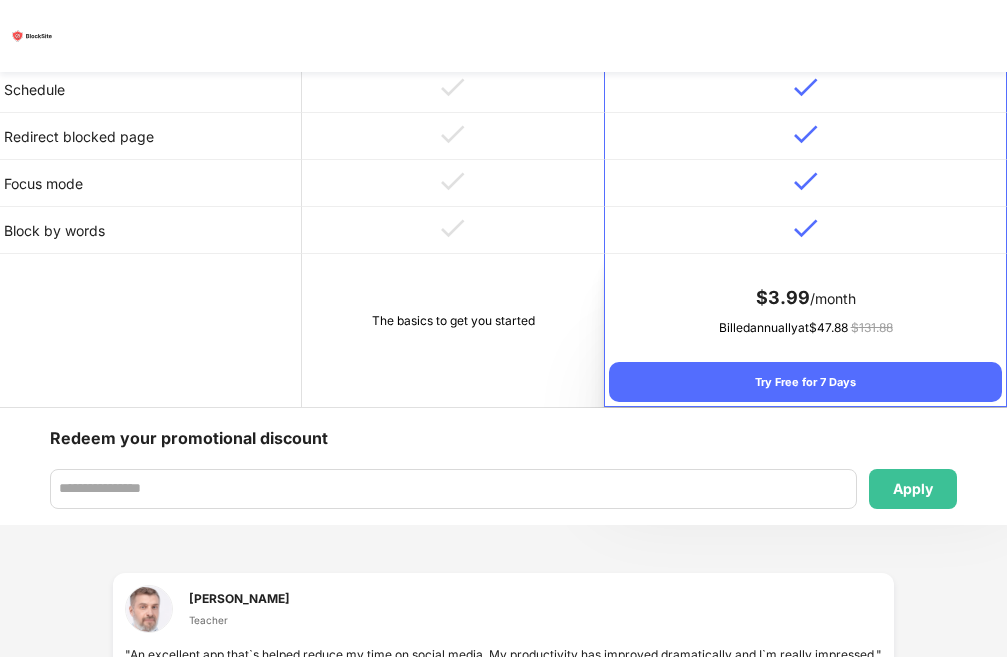 click on "The basics to get you started" at bounding box center [453, 321] 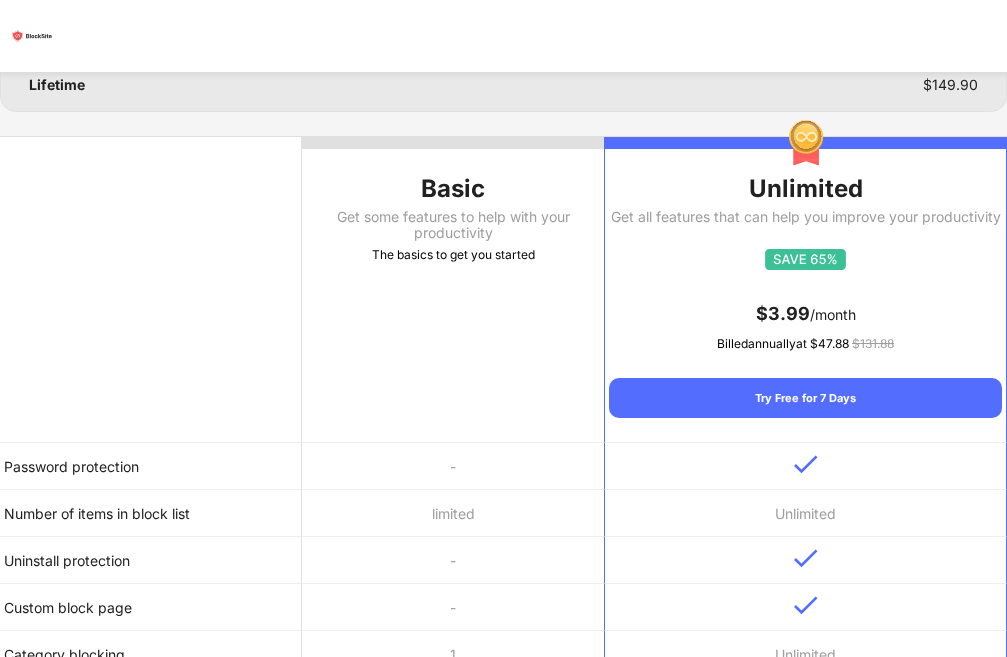 click on "Password protection" at bounding box center [151, 466] 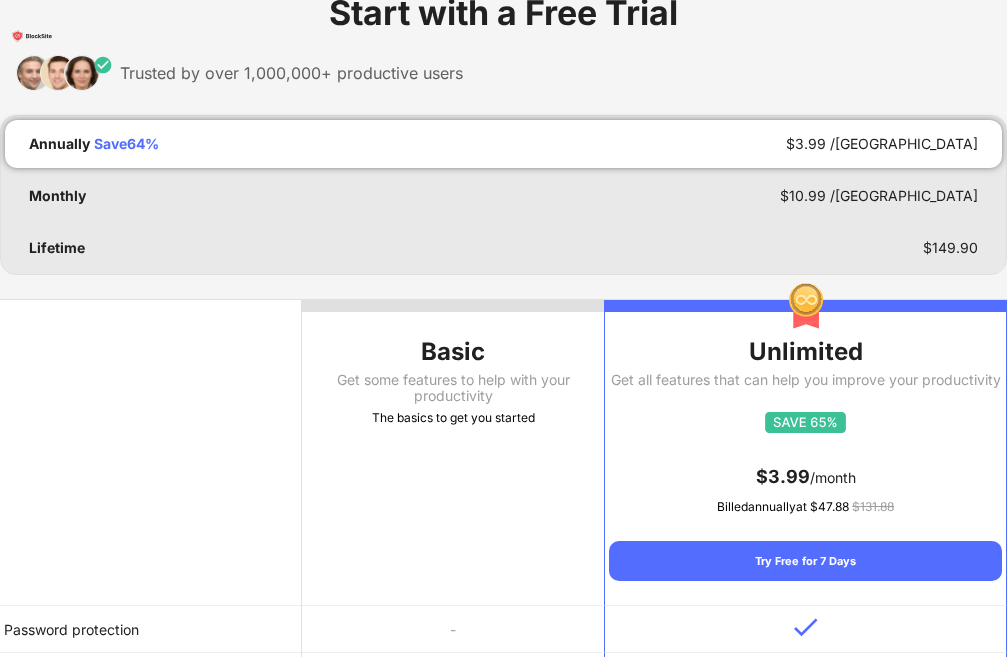 scroll, scrollTop: 0, scrollLeft: 0, axis: both 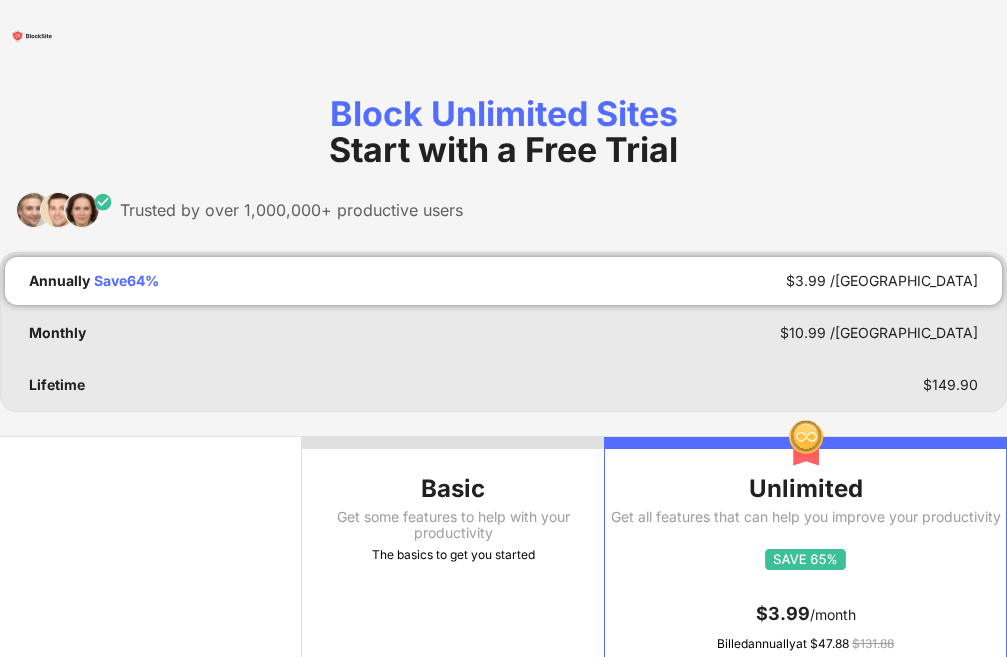 click on "Basic" at bounding box center (453, 489) 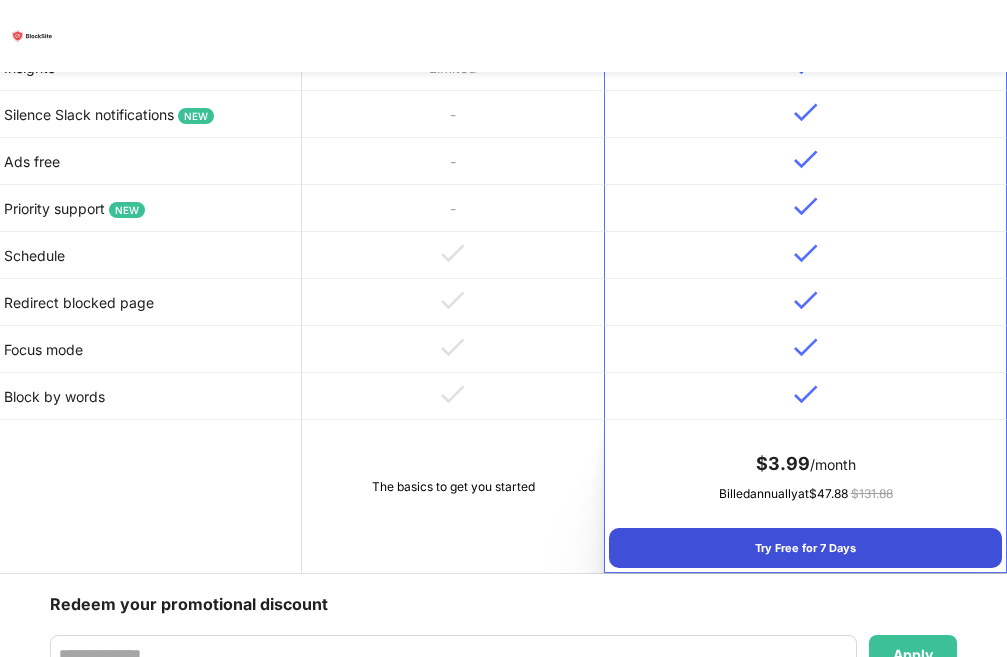 scroll, scrollTop: 1000, scrollLeft: 0, axis: vertical 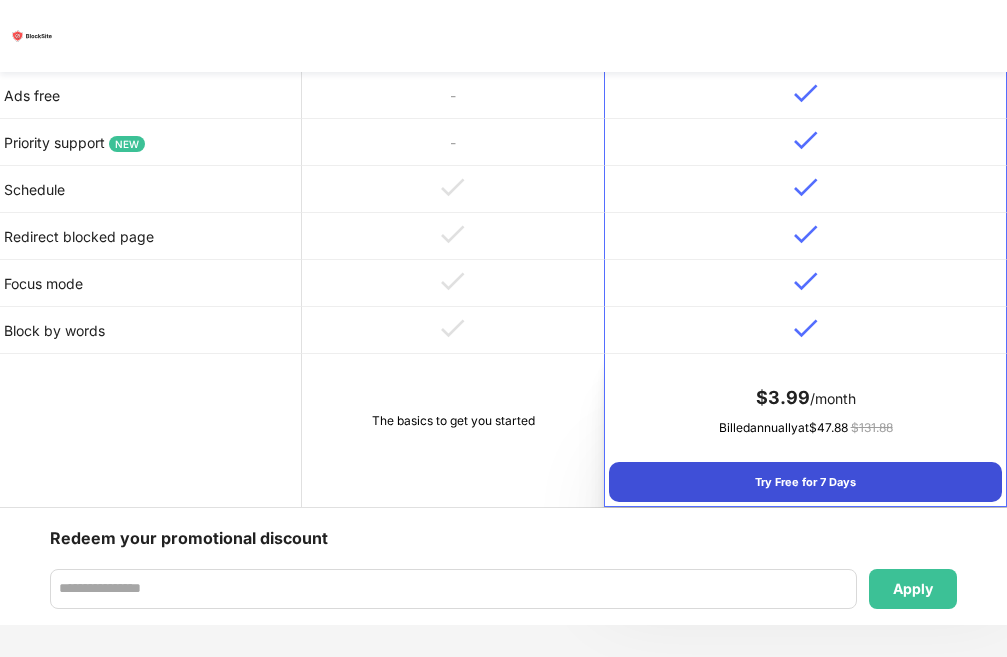 click on "Try Free for 7 Days" at bounding box center [805, 482] 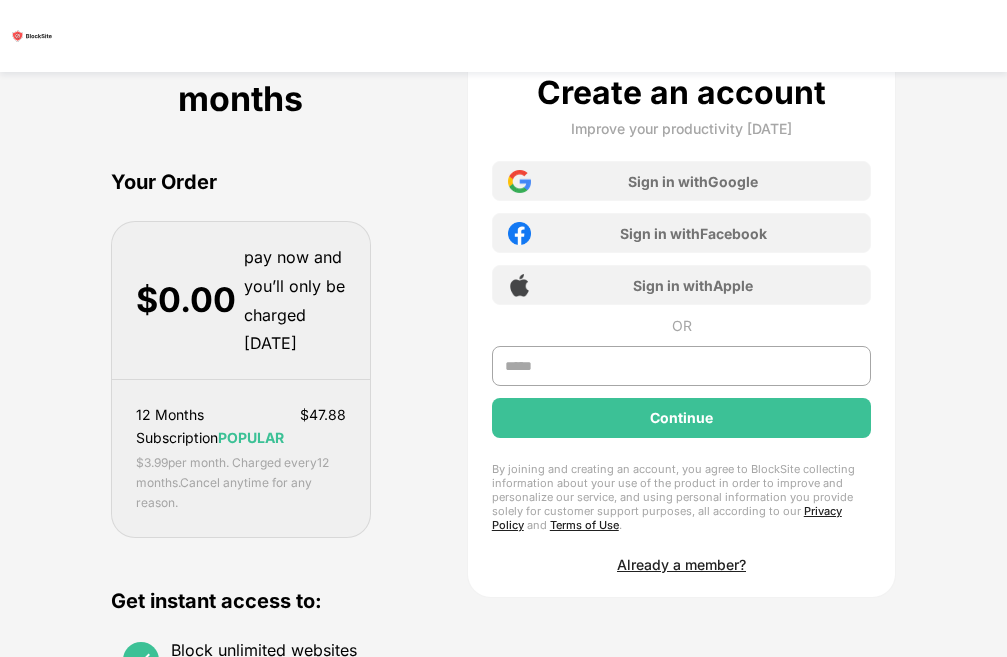 scroll, scrollTop: 0, scrollLeft: 0, axis: both 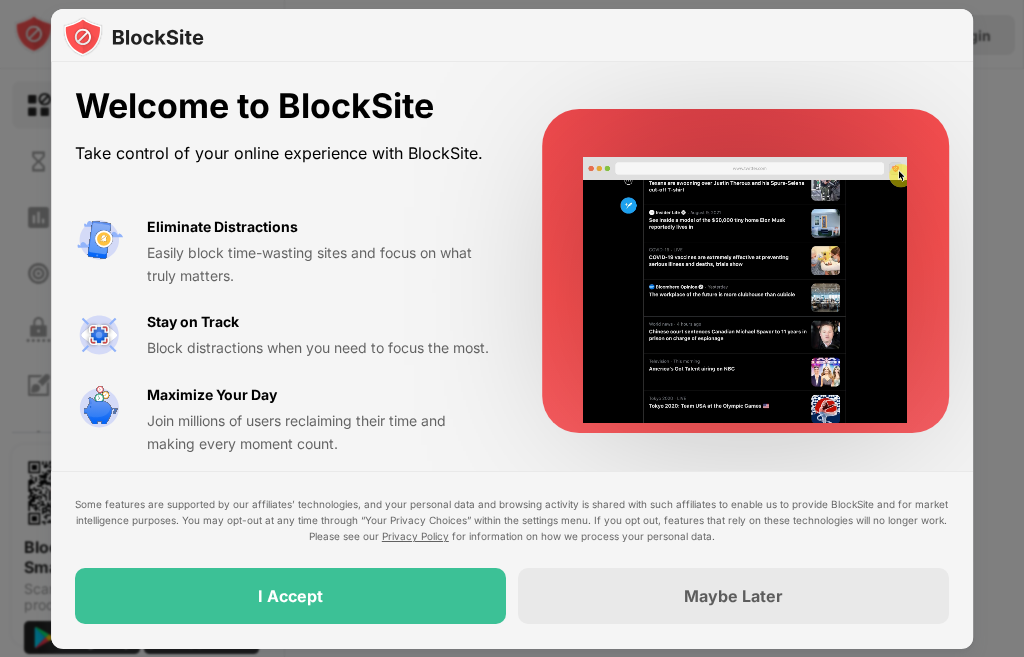 click on "I Accept" at bounding box center [290, 597] 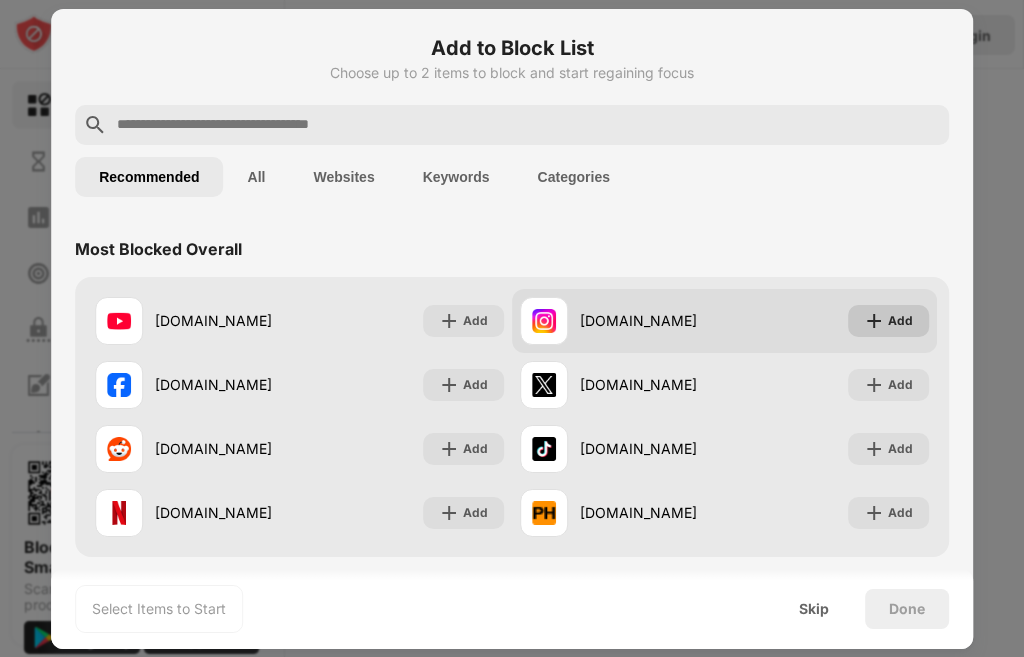 click on "Add" at bounding box center (900, 321) 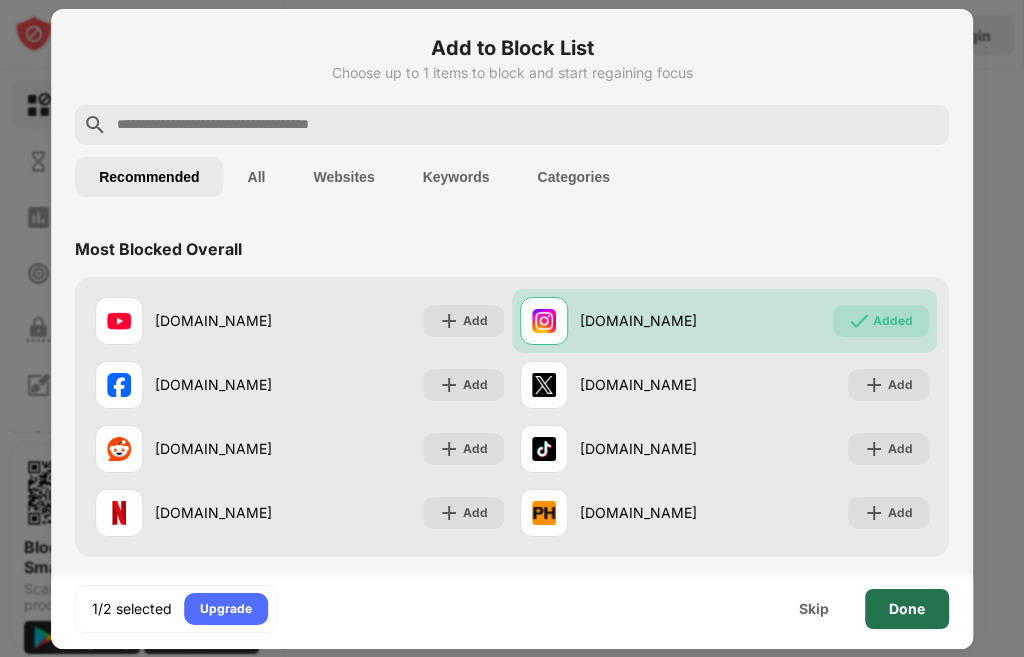 click on "Done" at bounding box center (907, 609) 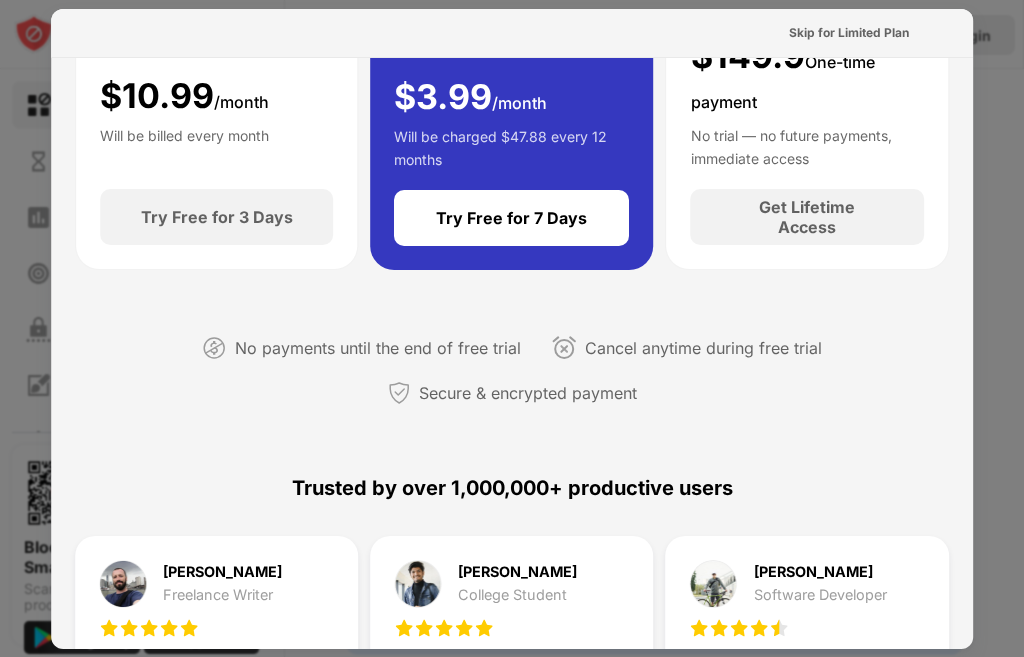 scroll, scrollTop: 0, scrollLeft: 0, axis: both 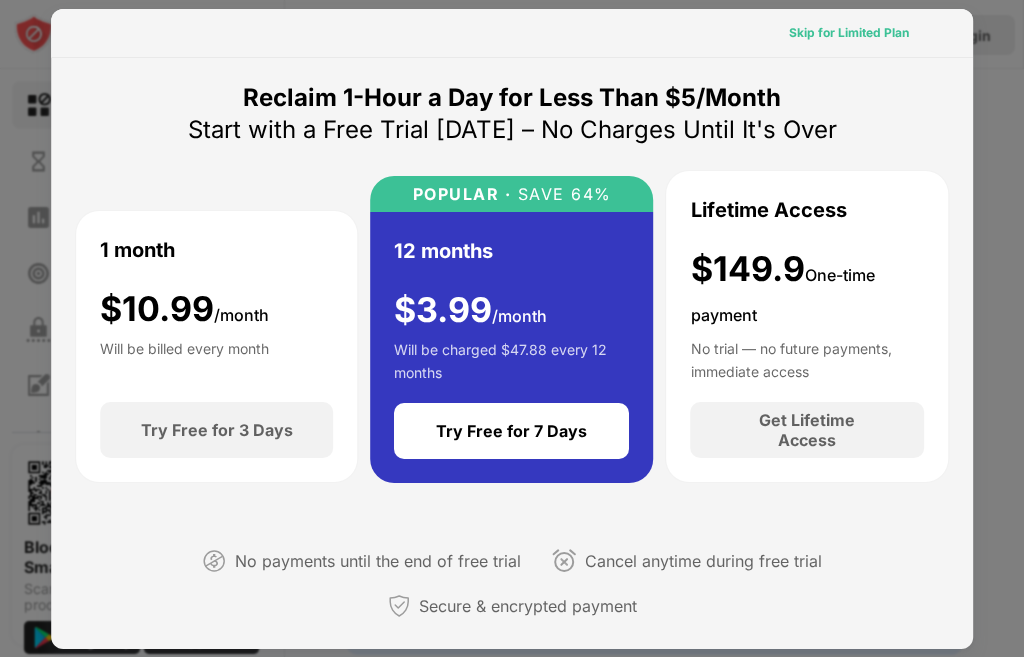 click on "Skip for Limited Plan" at bounding box center (849, 33) 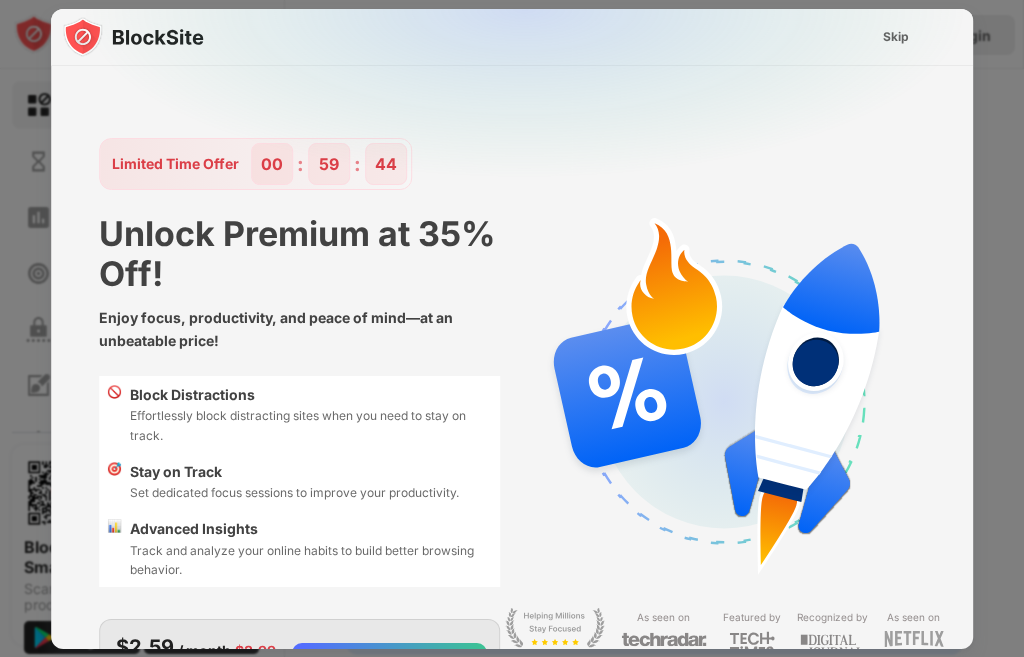 scroll, scrollTop: 48, scrollLeft: 0, axis: vertical 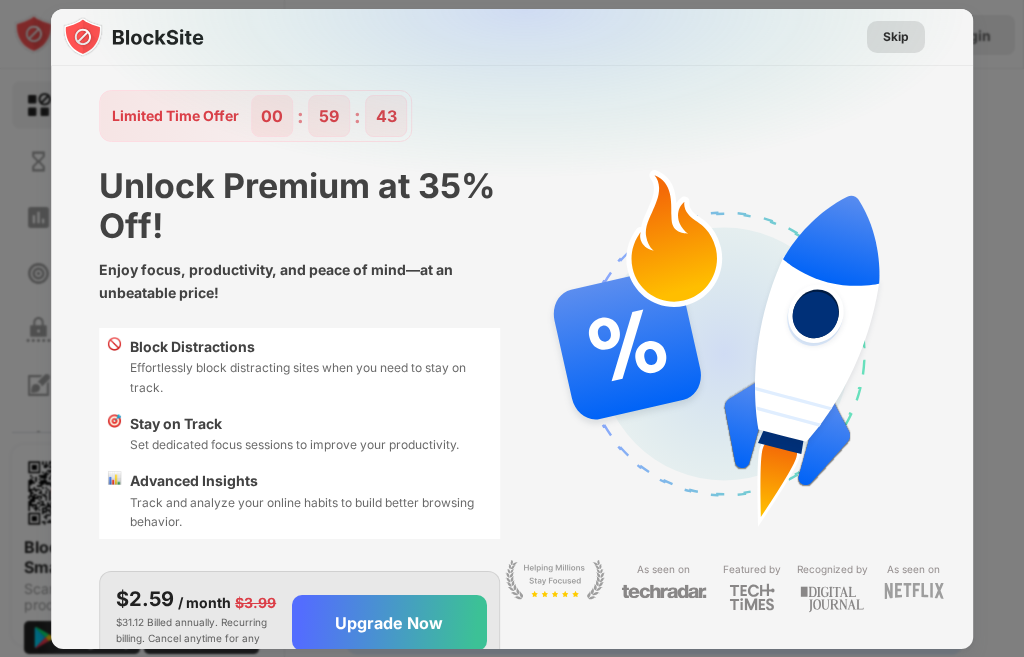 click on "Skip" at bounding box center (896, 37) 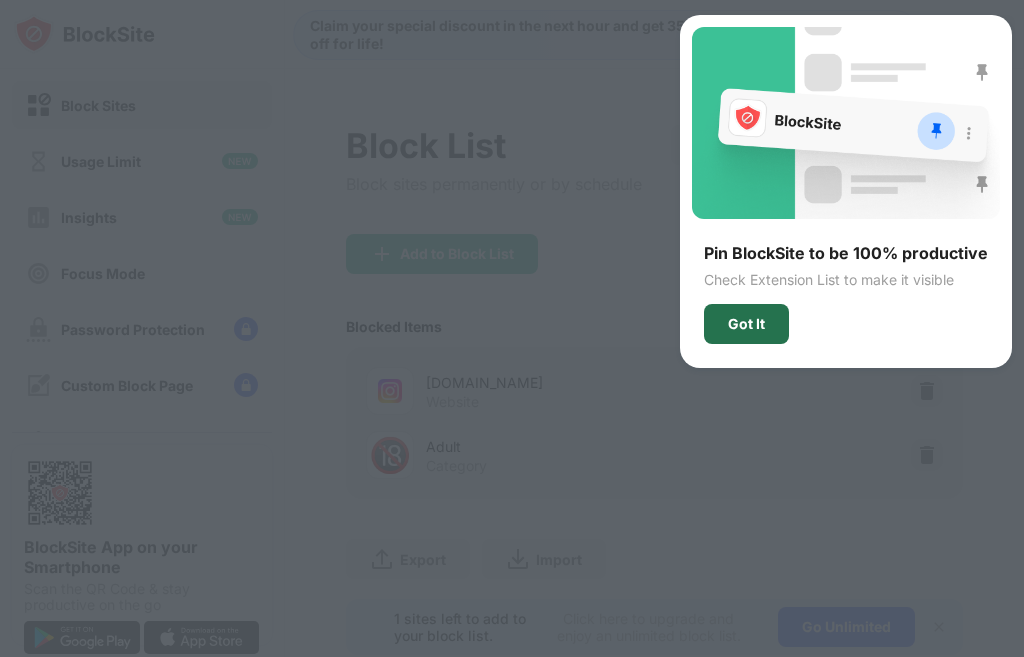 click on "Got It" at bounding box center (746, 324) 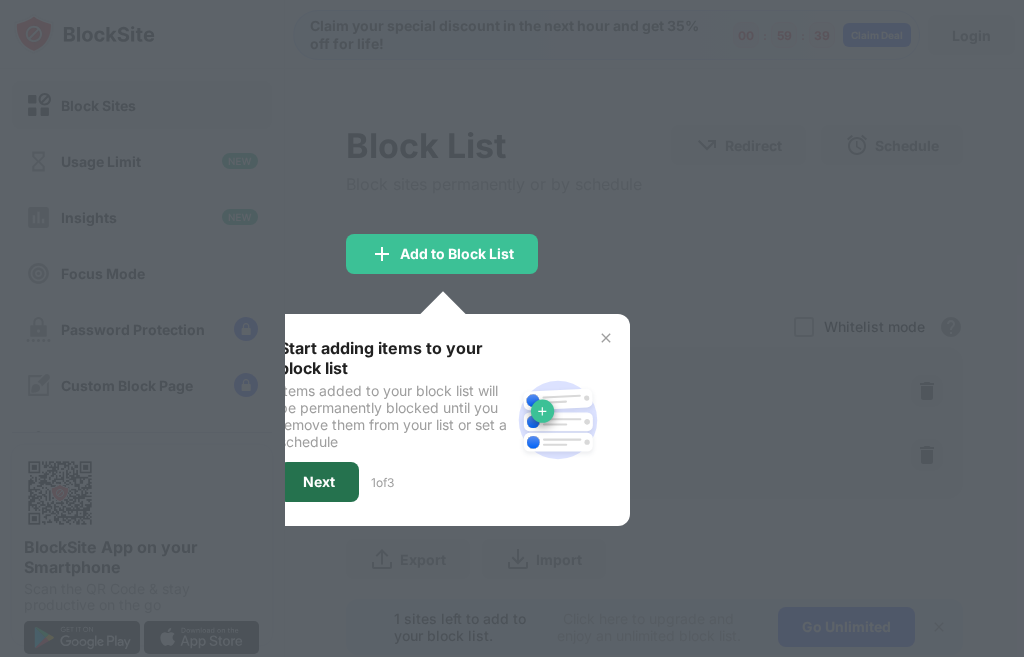 click on "Next" at bounding box center [319, 482] 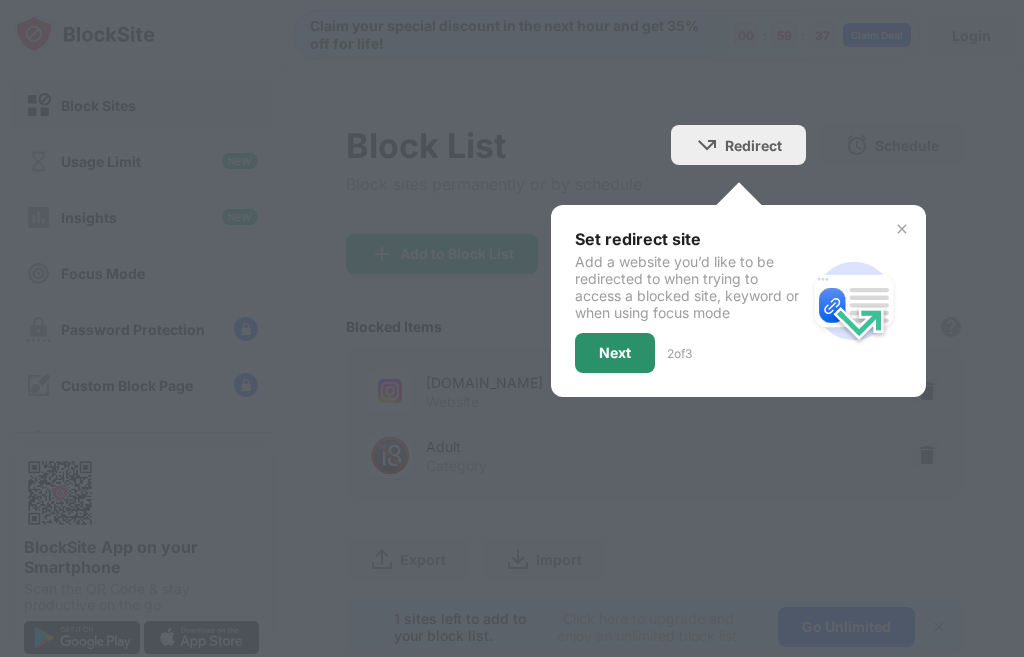 click on "Next" at bounding box center [615, 353] 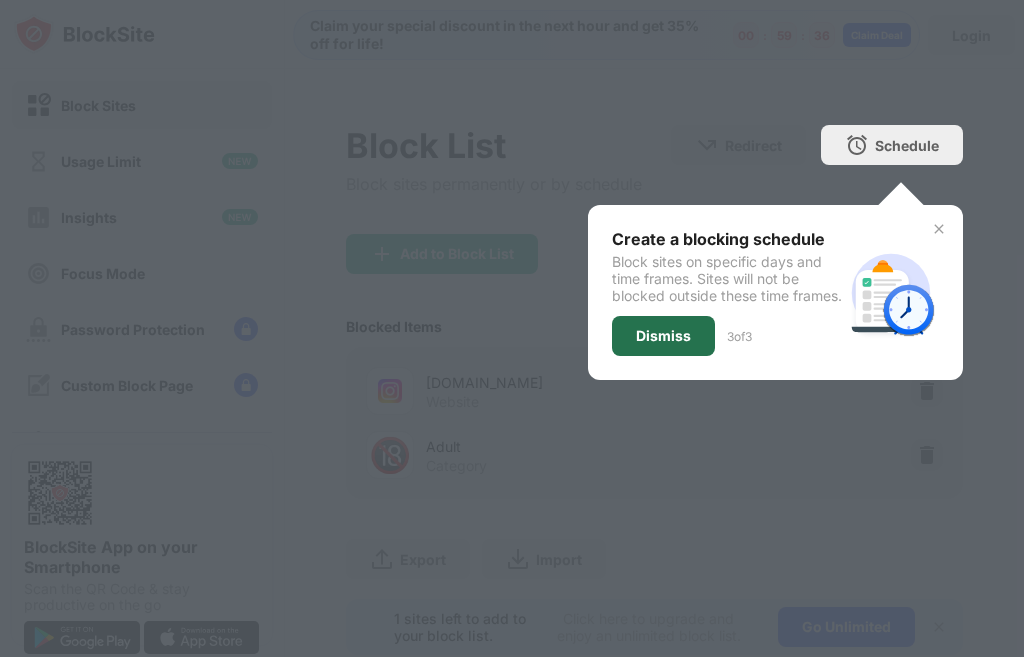 click on "Dismiss" at bounding box center [663, 336] 